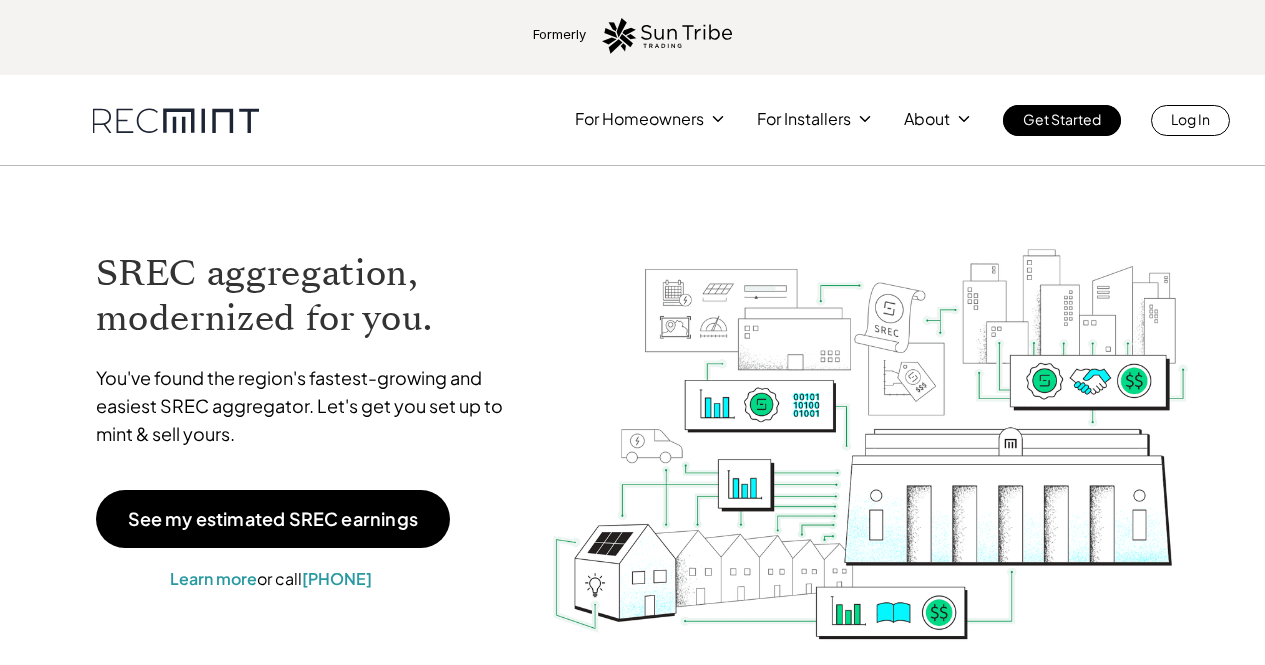 scroll, scrollTop: 0, scrollLeft: 0, axis: both 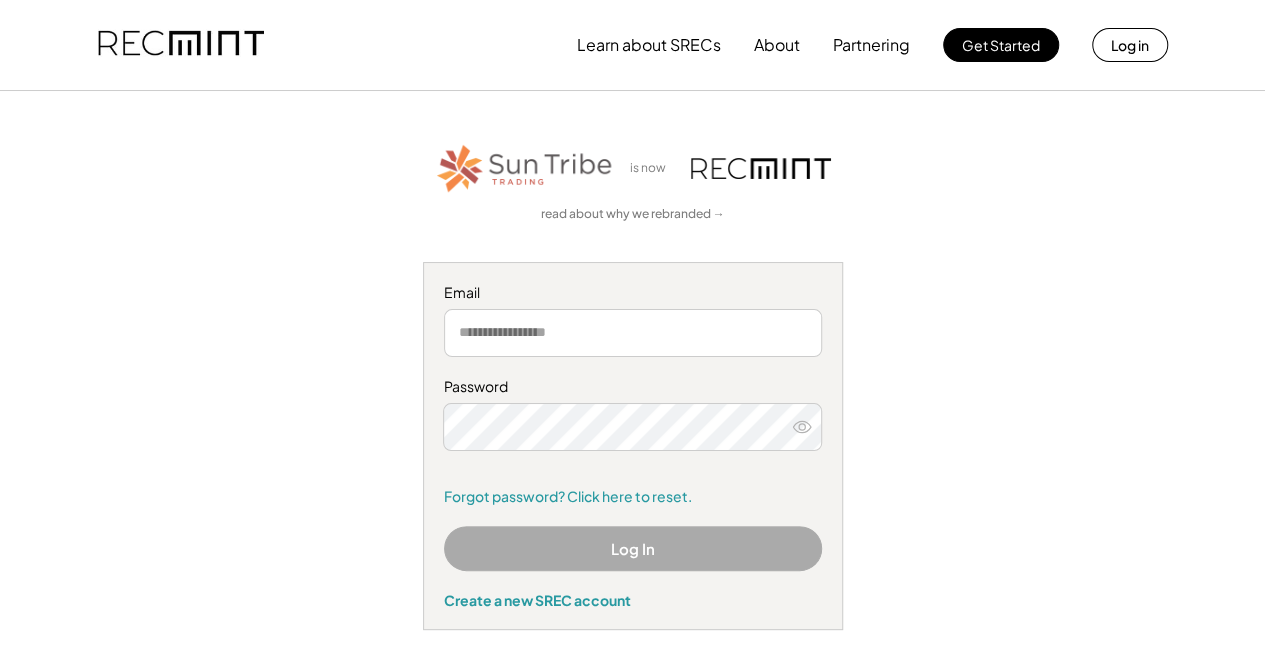 click at bounding box center (633, 333) 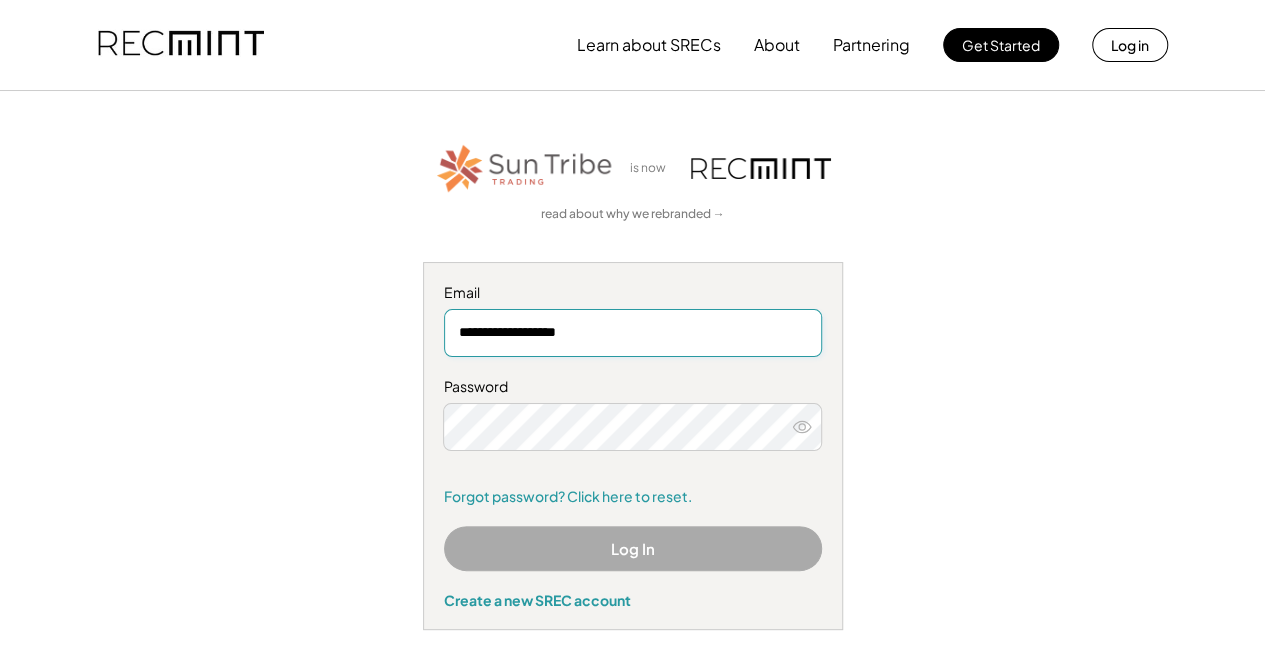 type on "**********" 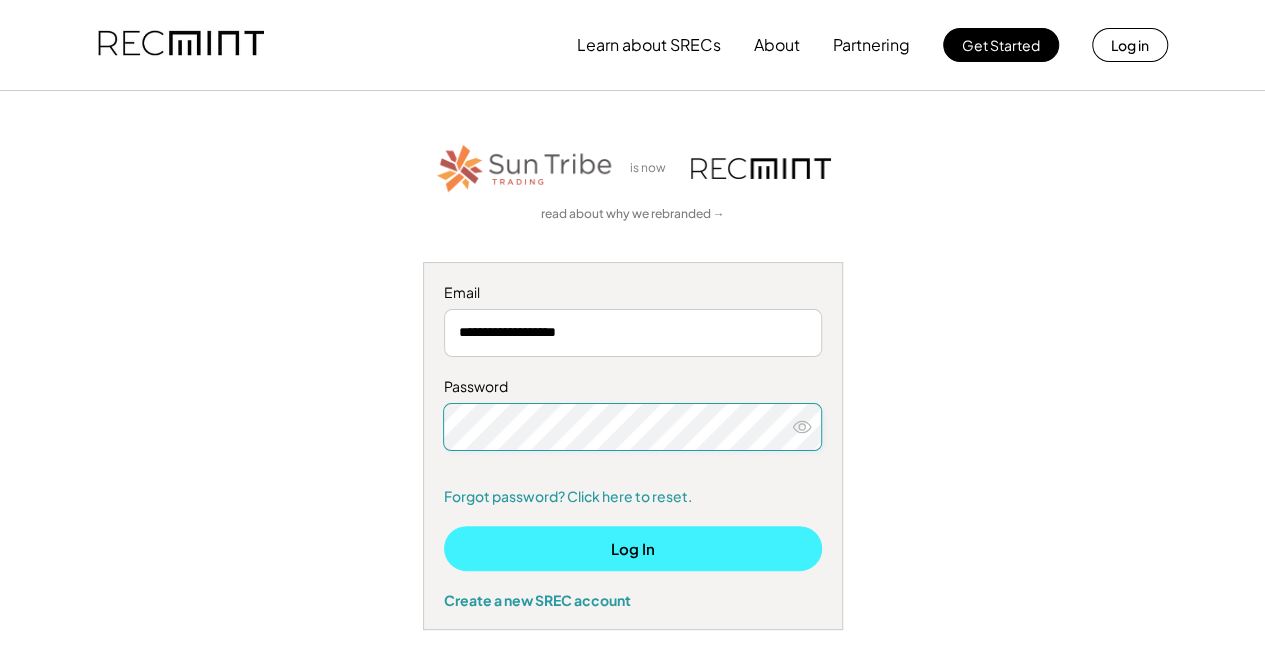 click on "Log In" at bounding box center (633, 548) 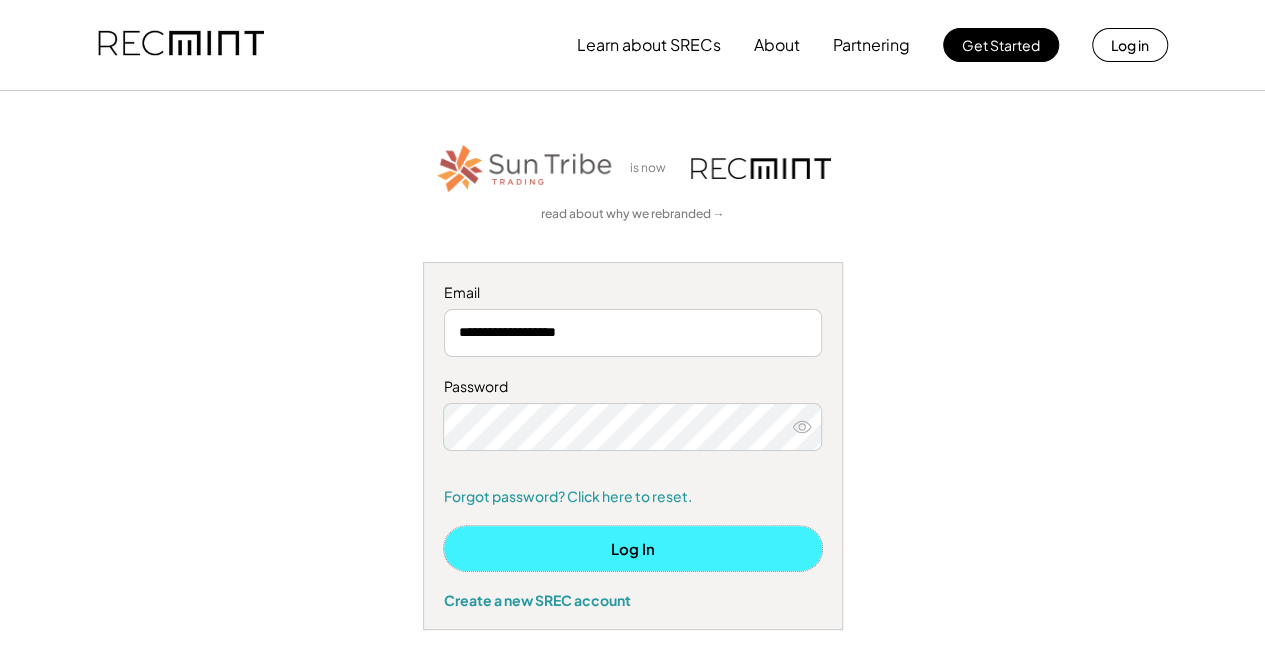 click on "Log In" at bounding box center (633, 548) 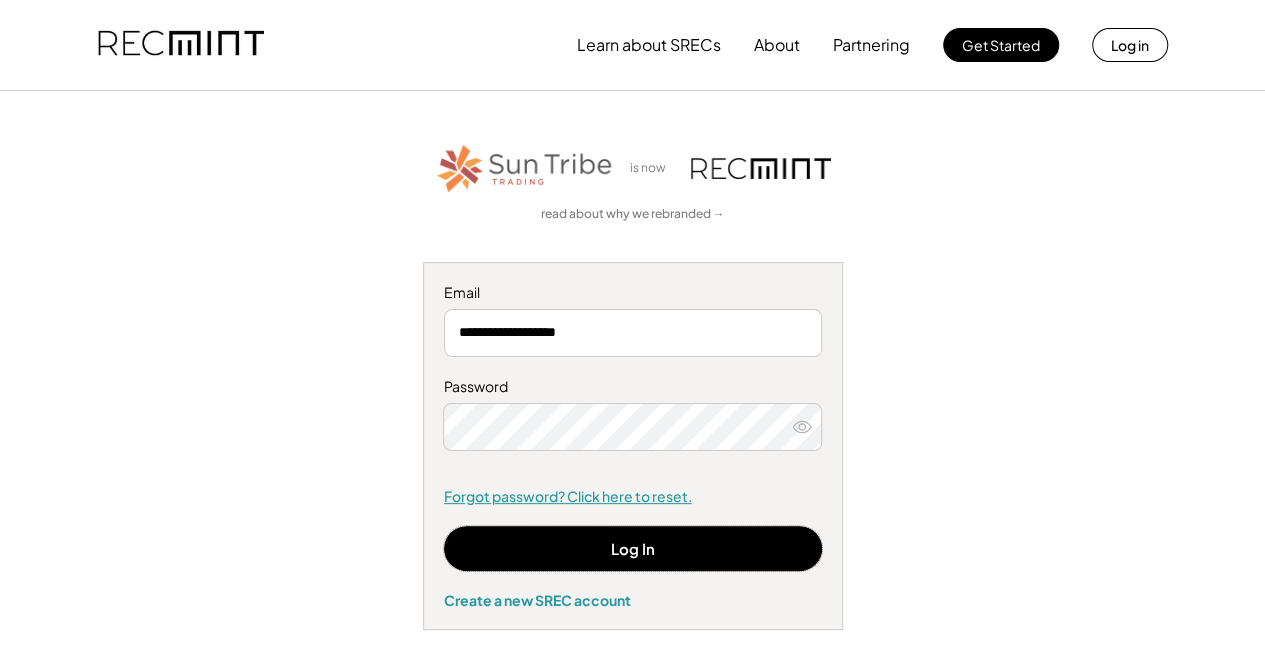 click on "Forgot password? Click here to reset." at bounding box center [633, 497] 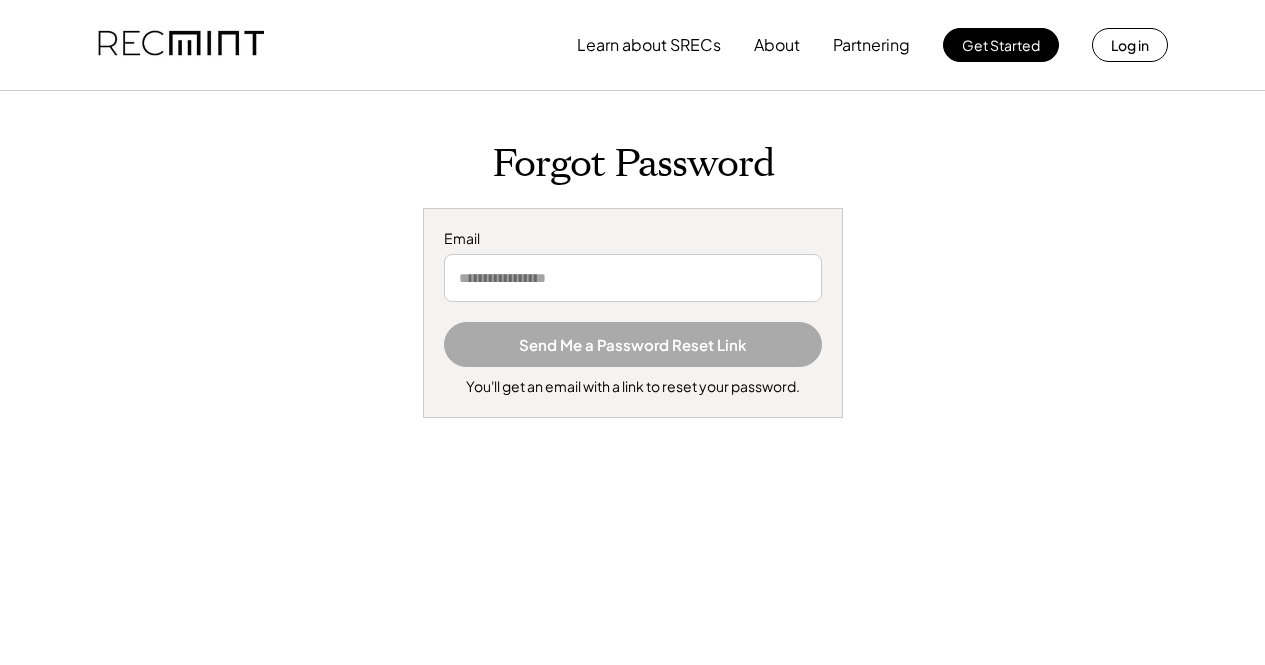scroll, scrollTop: 0, scrollLeft: 0, axis: both 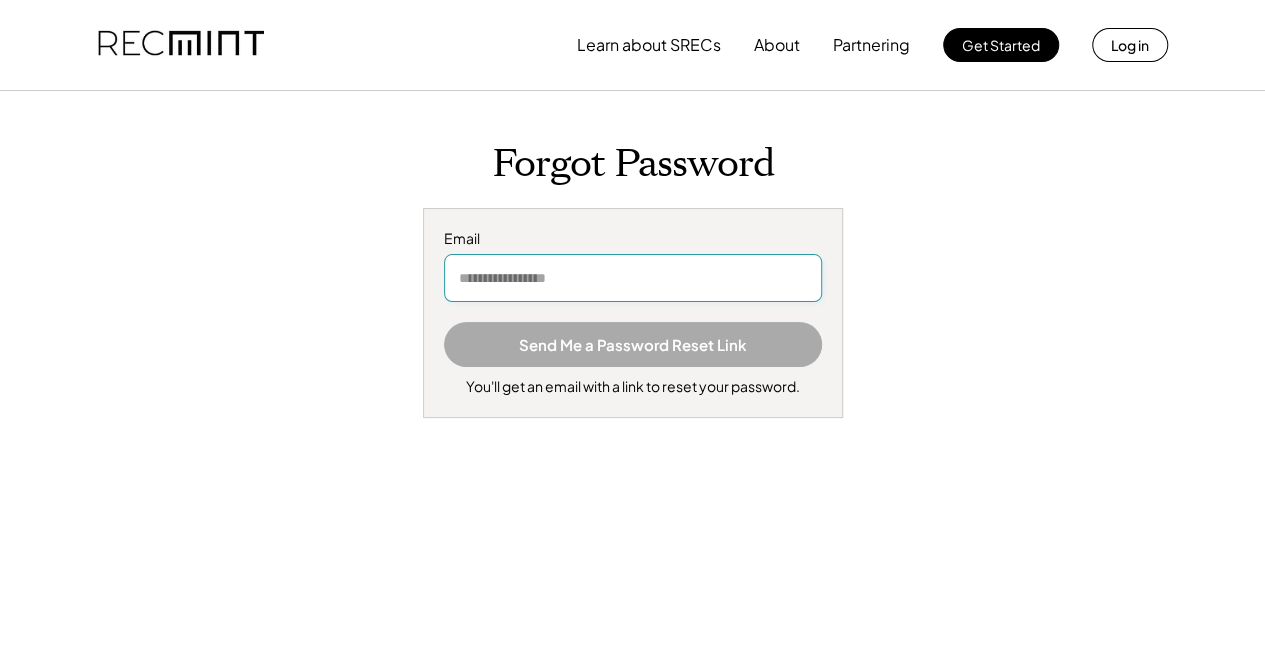 drag, startPoint x: 590, startPoint y: 283, endPoint x: 601, endPoint y: 268, distance: 18.601076 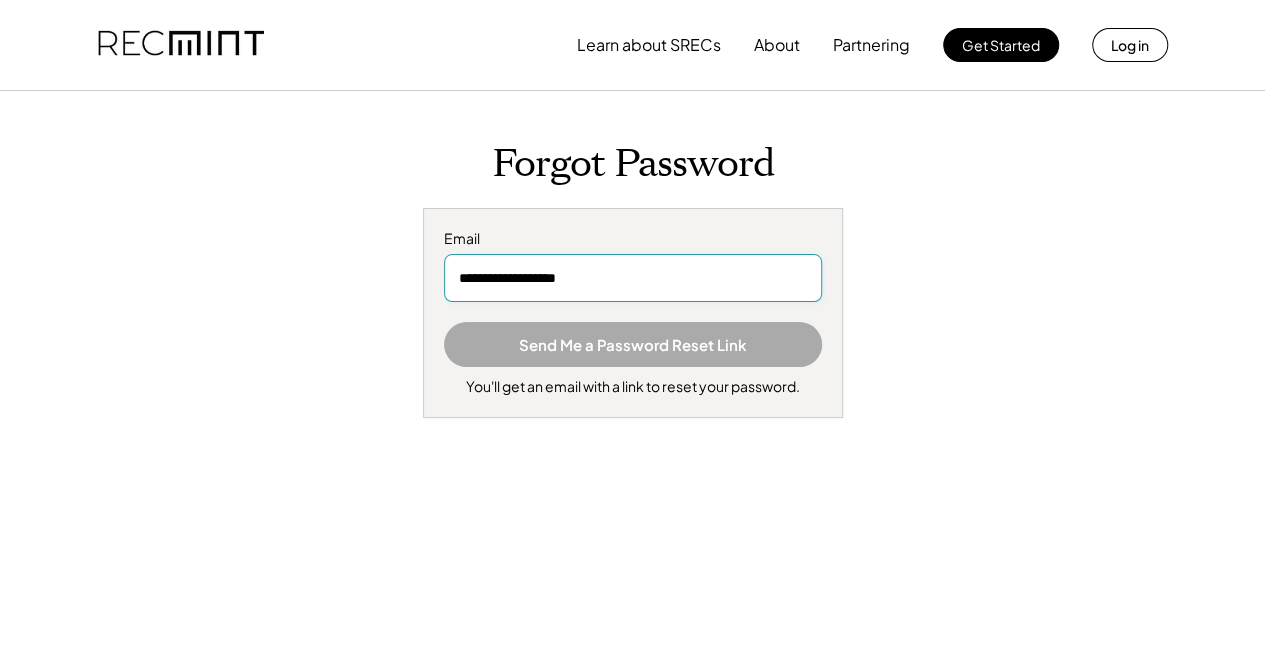 type on "**********" 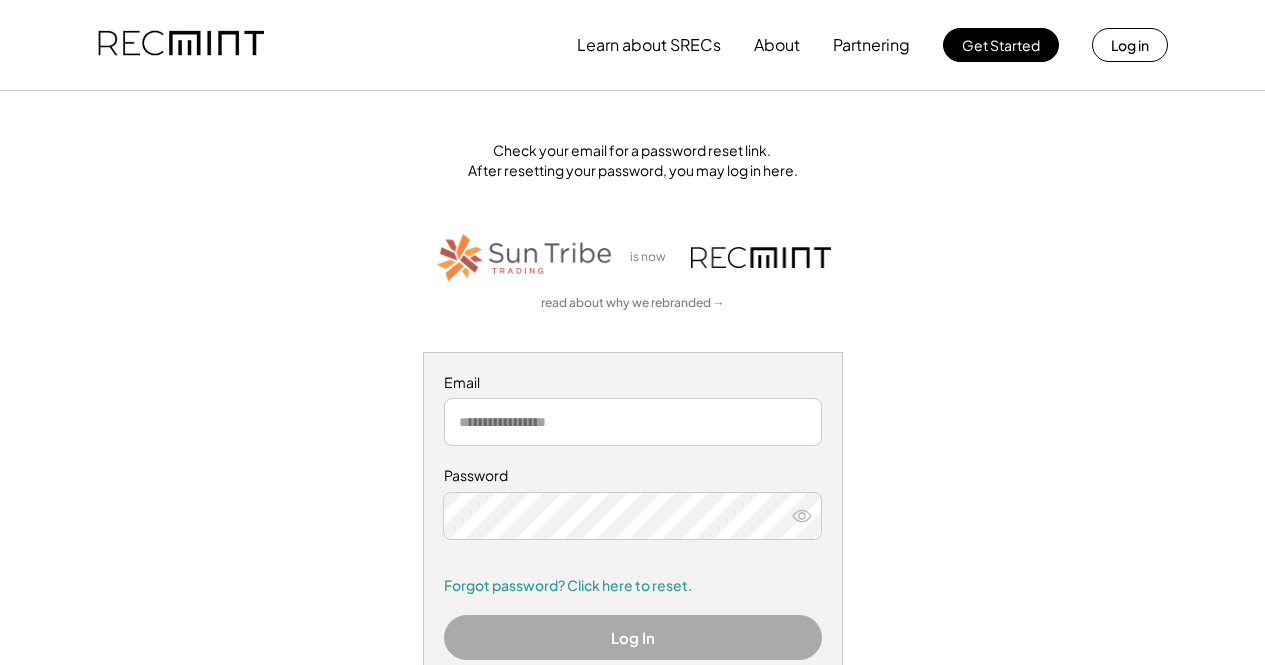 scroll, scrollTop: 0, scrollLeft: 0, axis: both 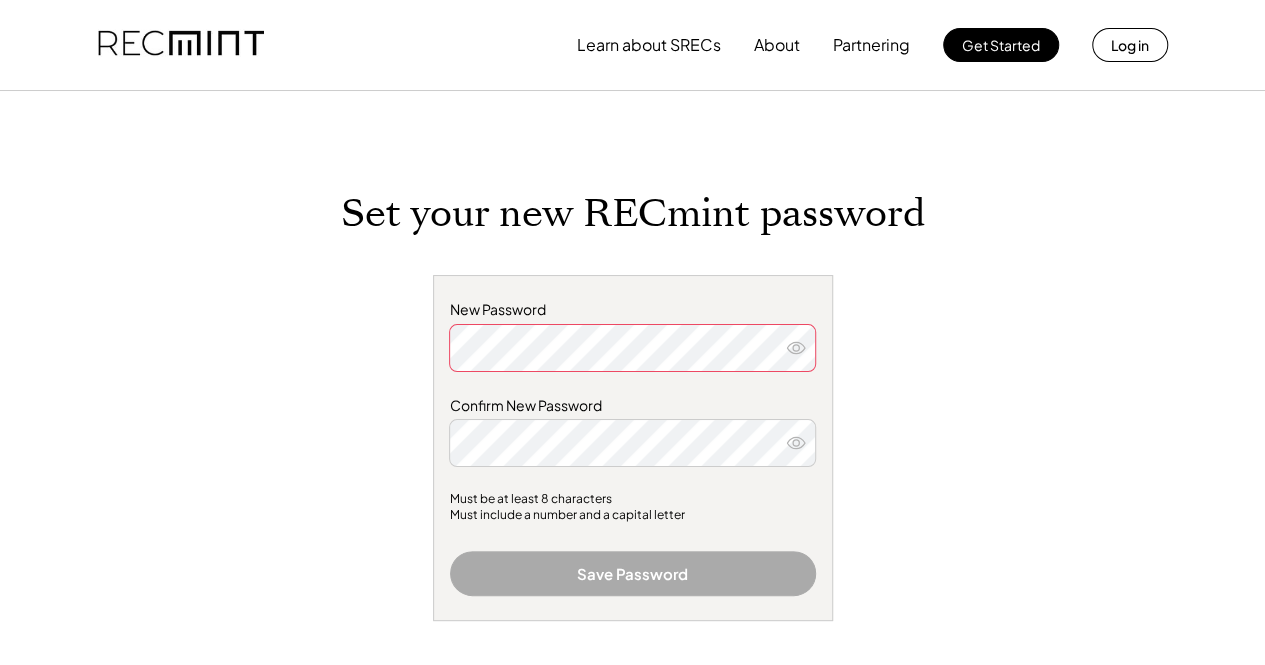 click on "Learn about SRECs About Partnering Get Started Log in Set your new RECmint password New Password Confirm New Password Must be at least 8 characters
Must include a number and a capital letter Save Password RECmint is the fastest-growing SREC aggregator in the mid-Atlantic. SRECs can be hard, and we wanted them to be incredibly easy. We use technology to get you the most amount of money with the least effort. Learn about SRECs Get Started Partnering Our Pricing About Testimonials Contact Us Log in 107 5th Street SE Charlottesville, VA 22902 434-216-2090 help@recmint.com Terms of Service Privacy Policy © 2025 Sun Tribe Trading, LLC d.b.a. RECmint. All rights reserved." at bounding box center (632, 621) 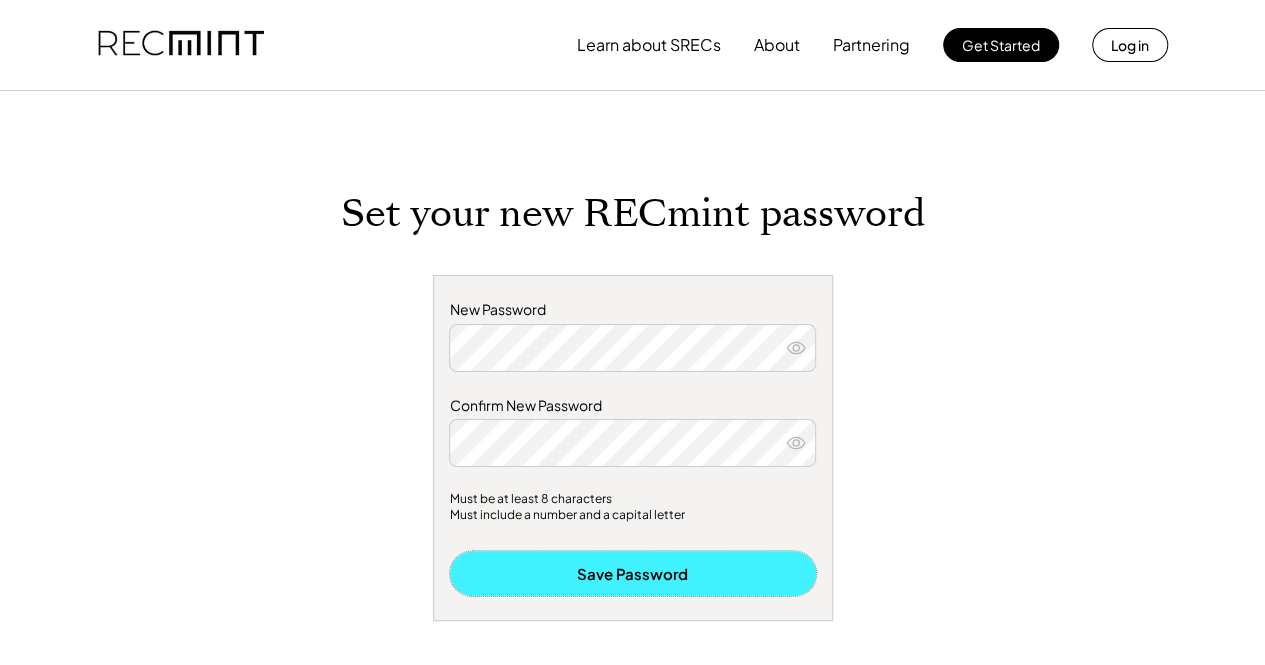 click on "Save Password" at bounding box center [633, 573] 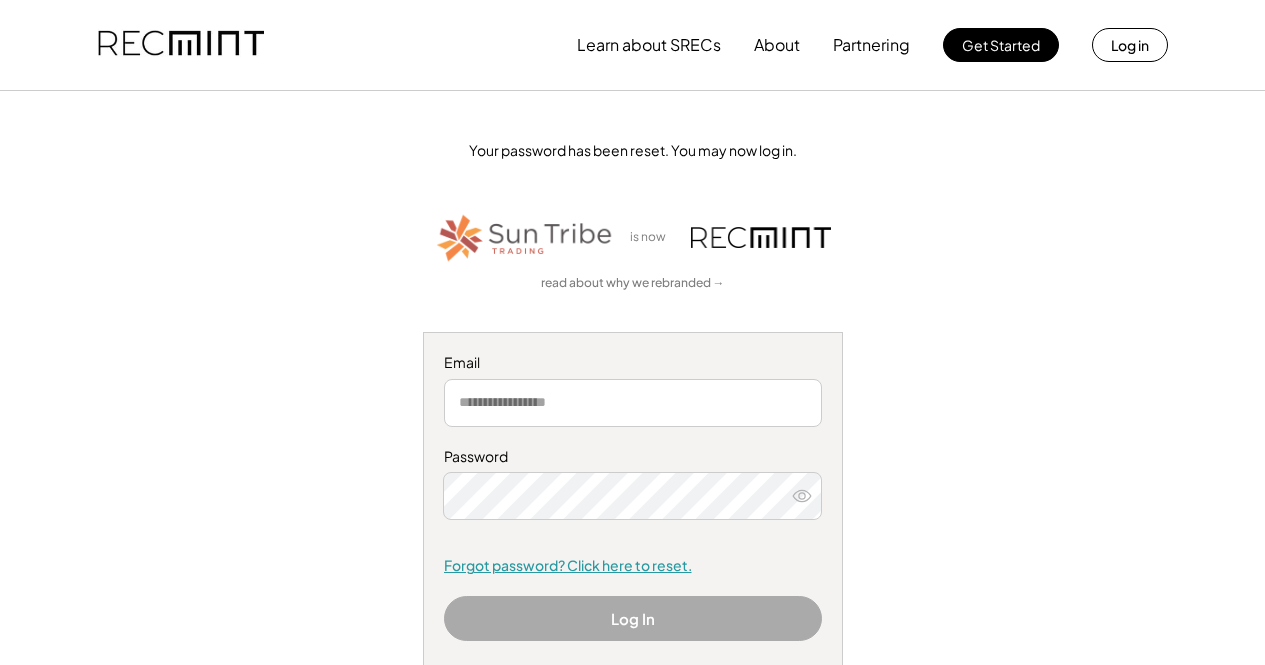 scroll, scrollTop: 0, scrollLeft: 0, axis: both 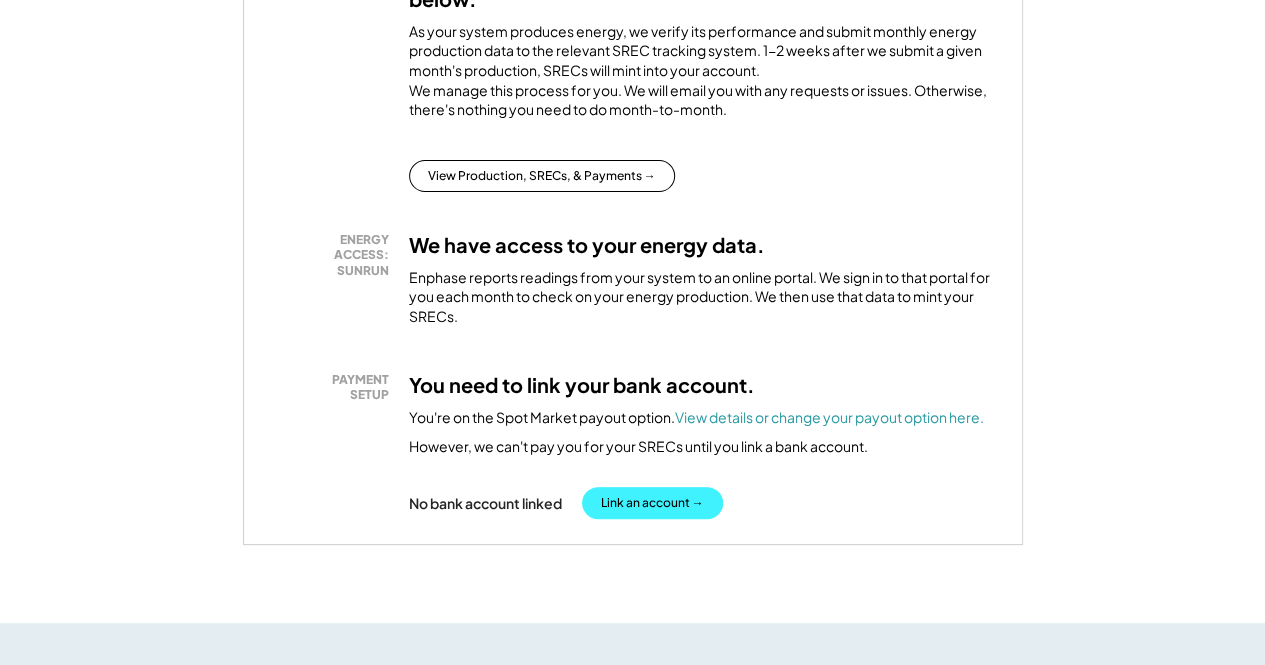 click on "Link an account  →" at bounding box center (652, 503) 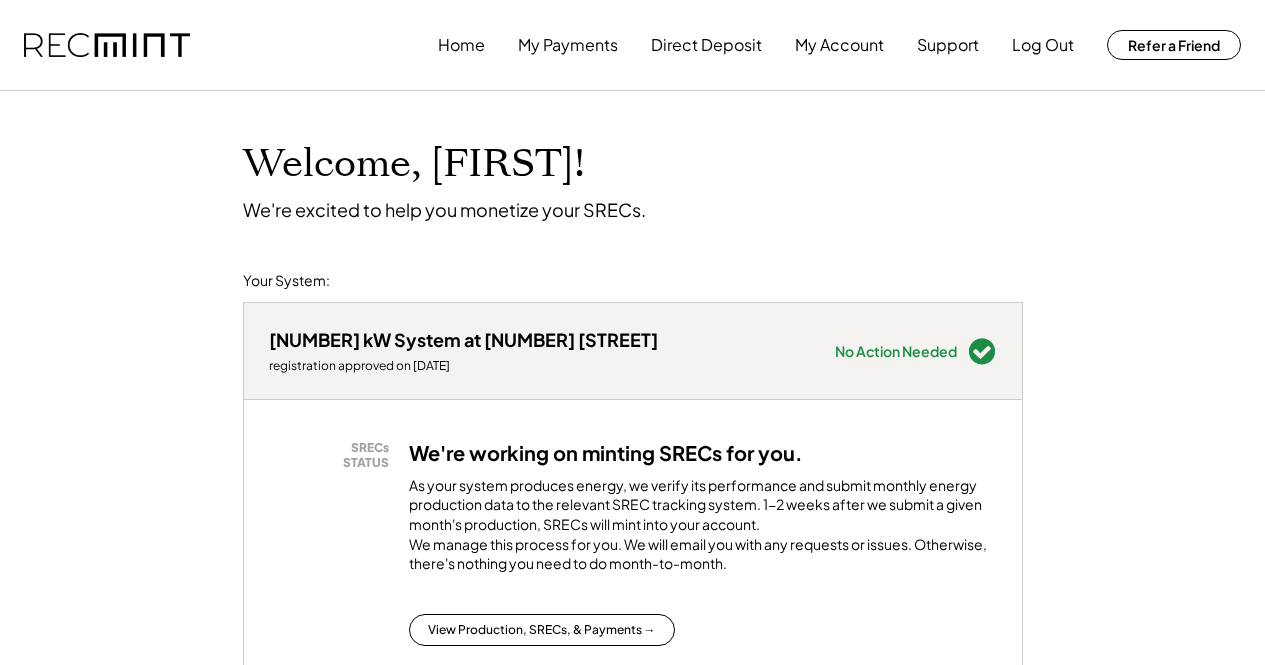 scroll, scrollTop: 0, scrollLeft: 0, axis: both 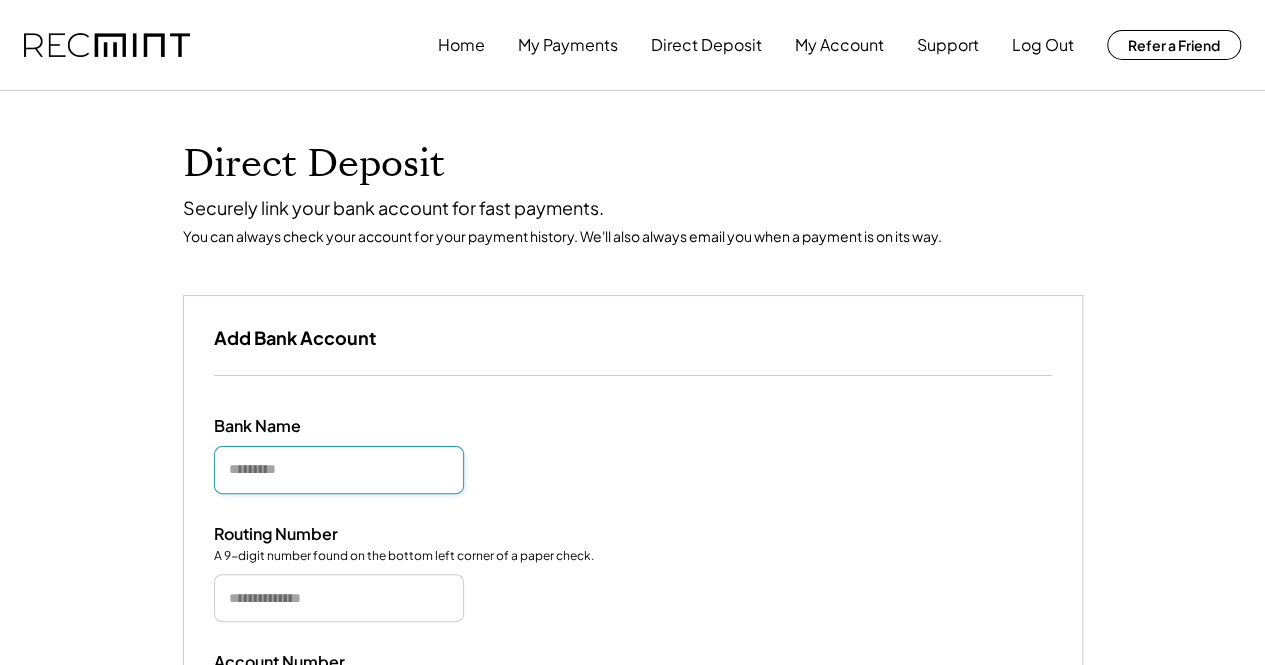 click at bounding box center (339, 470) 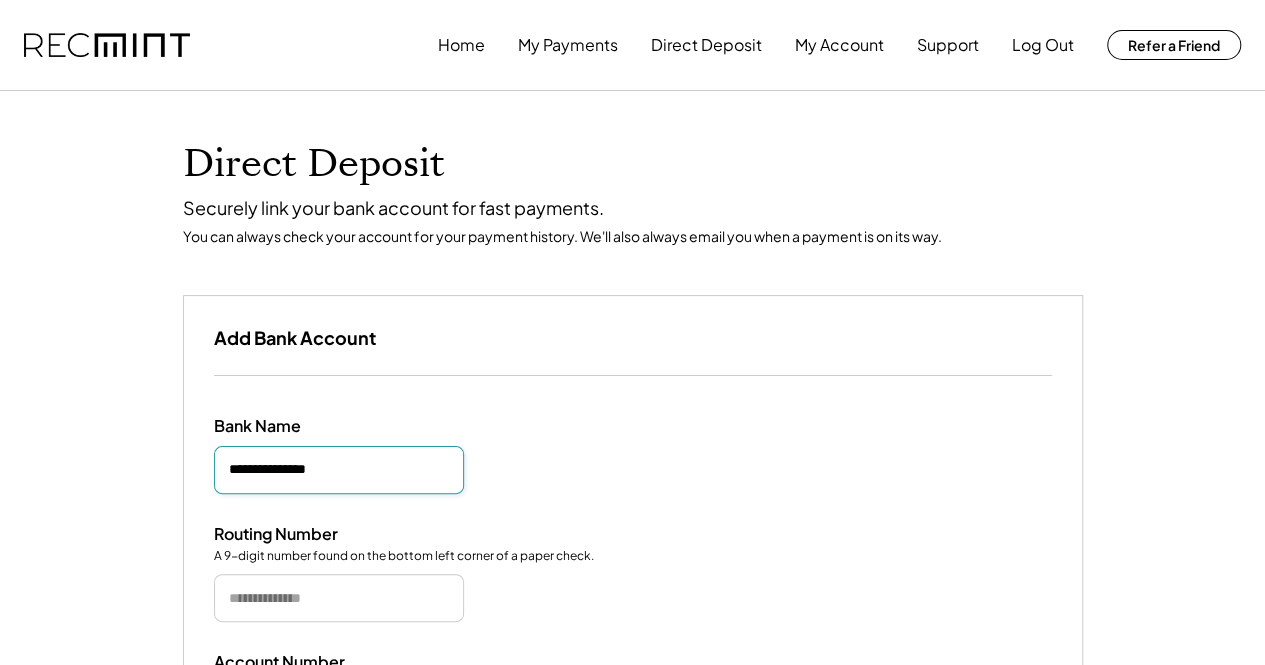 type on "**********" 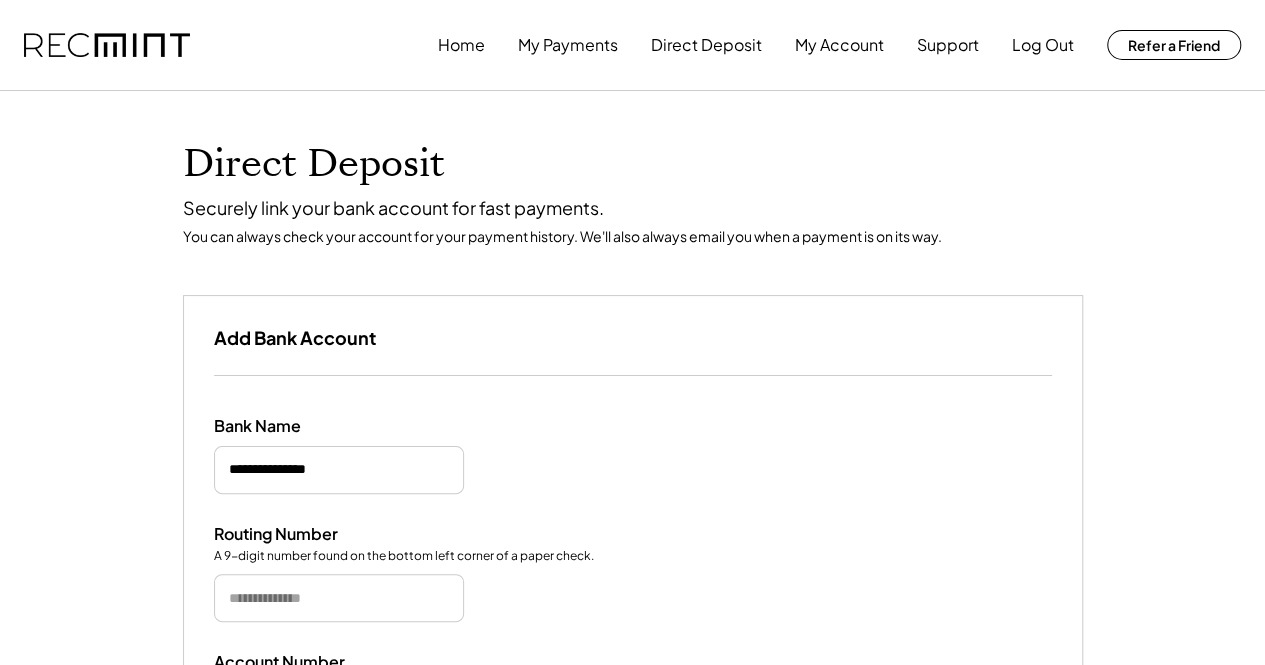 click at bounding box center [339, 598] 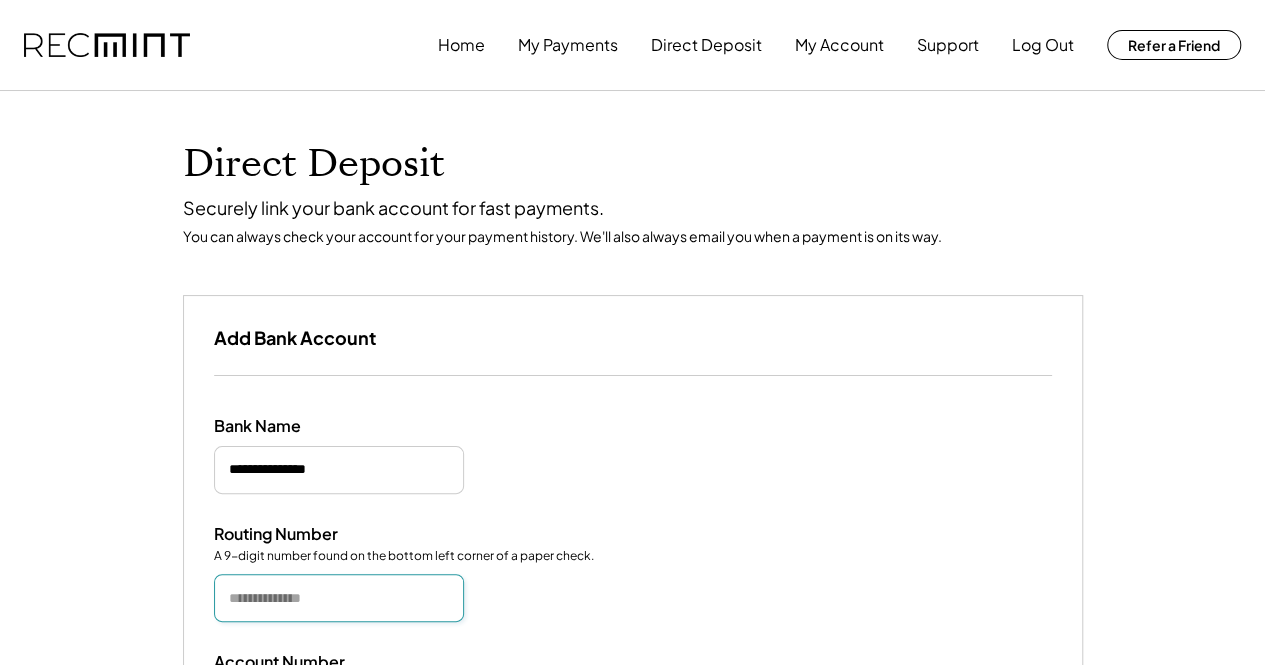 click at bounding box center [339, 598] 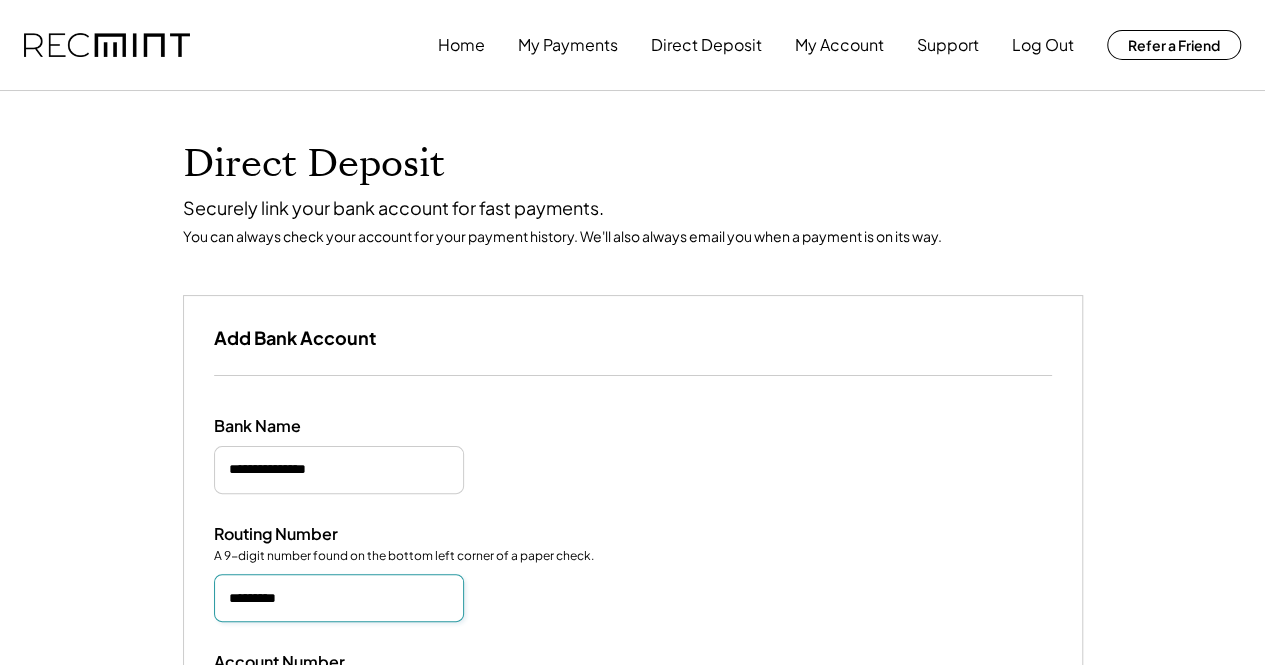 type on "*********" 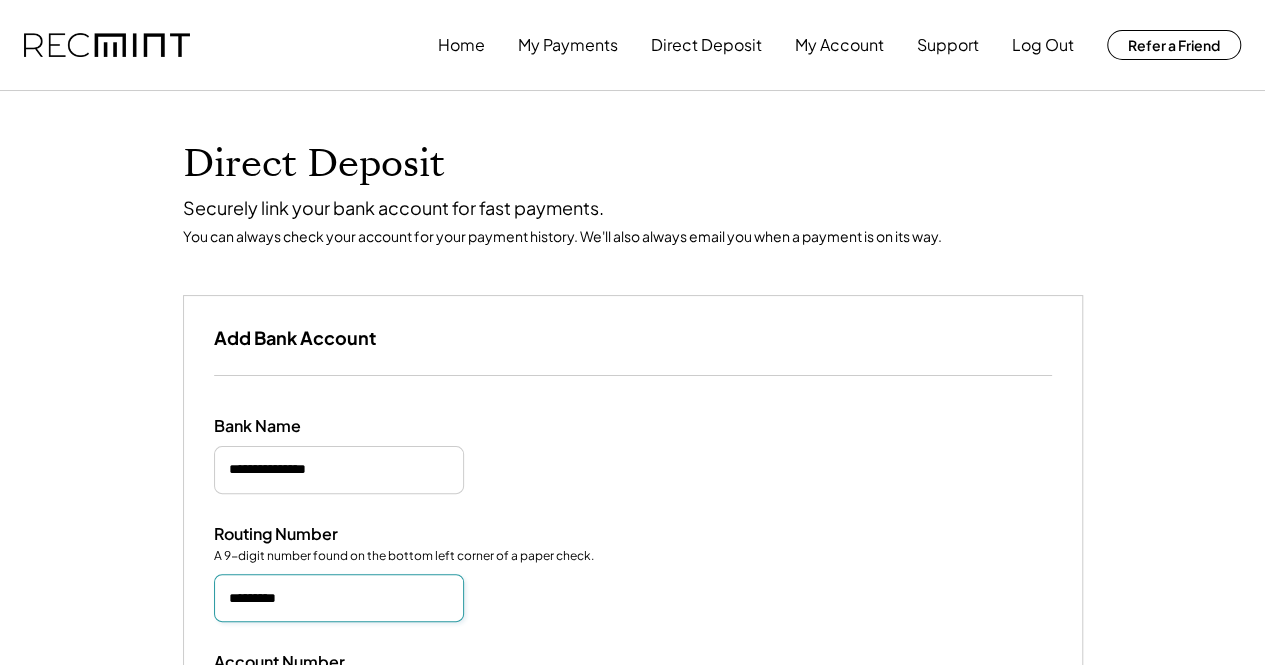 click on "**********" at bounding box center [632, 675] 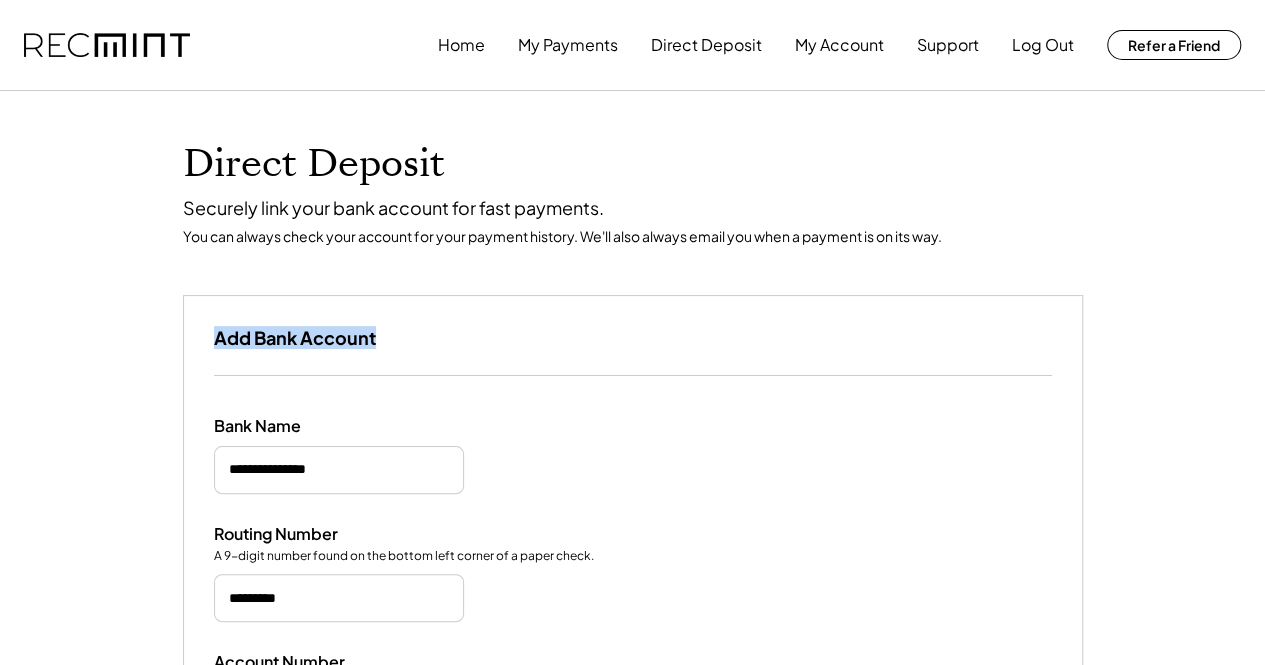 drag, startPoint x: 1264, startPoint y: 265, endPoint x: 1280, endPoint y: 344, distance: 80.60397 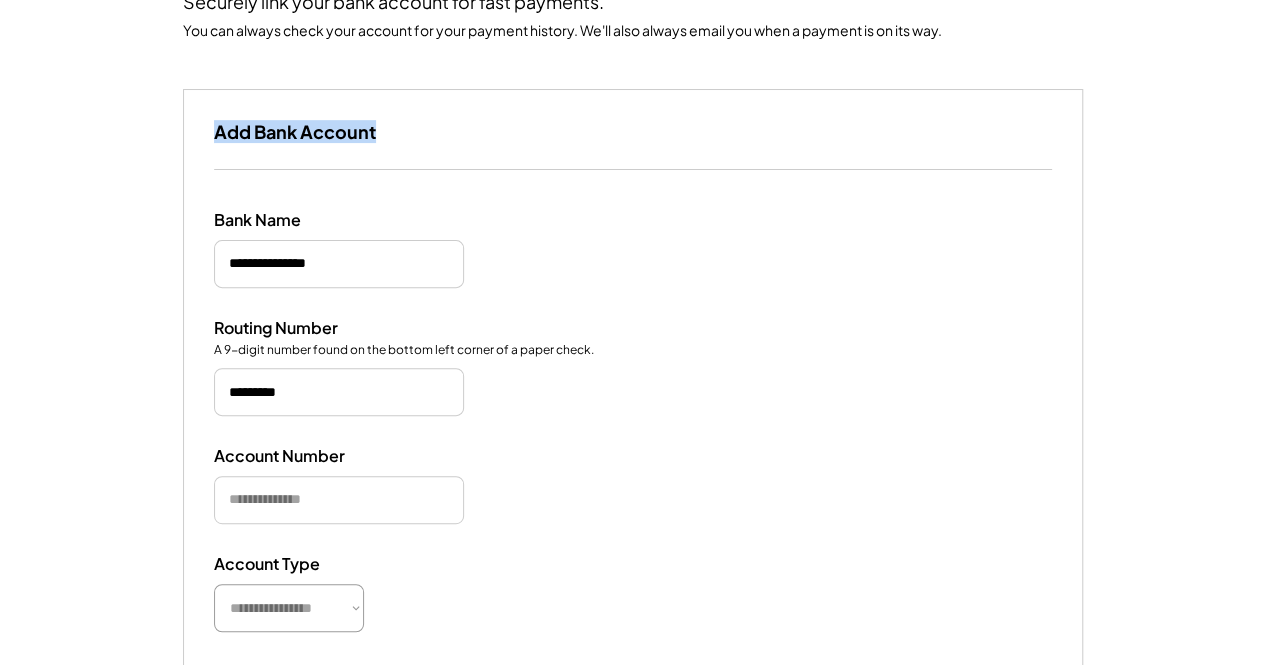 scroll, scrollTop: 221, scrollLeft: 0, axis: vertical 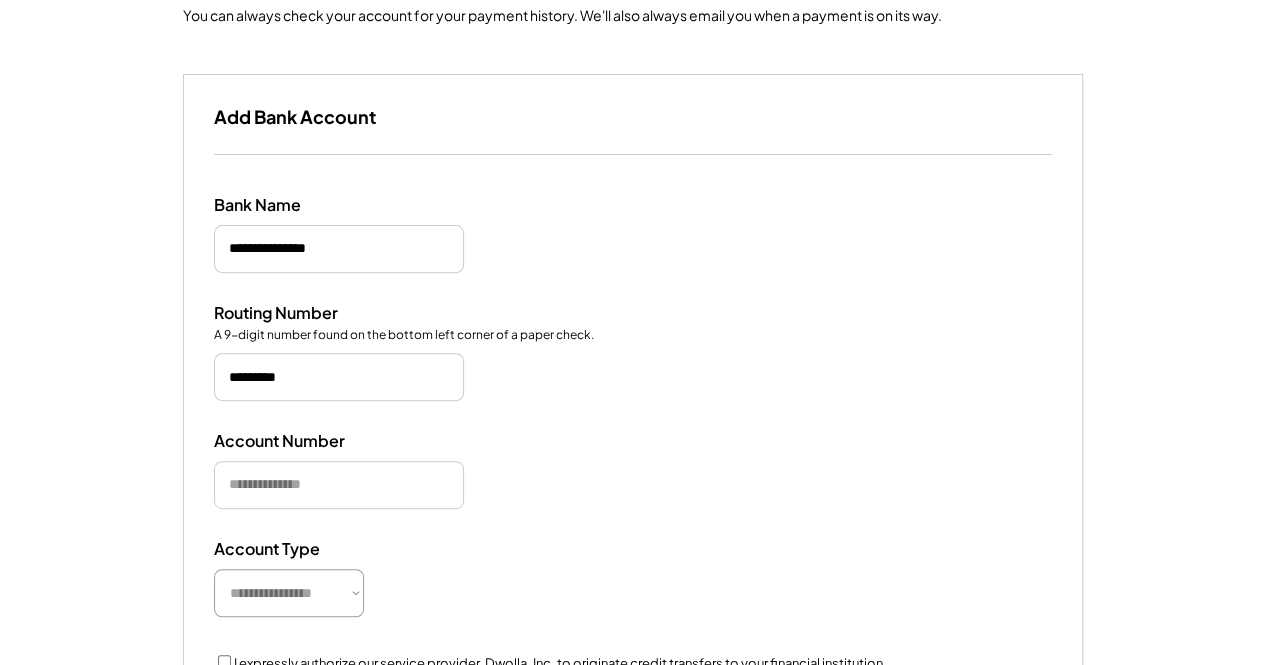 click at bounding box center [339, 485] 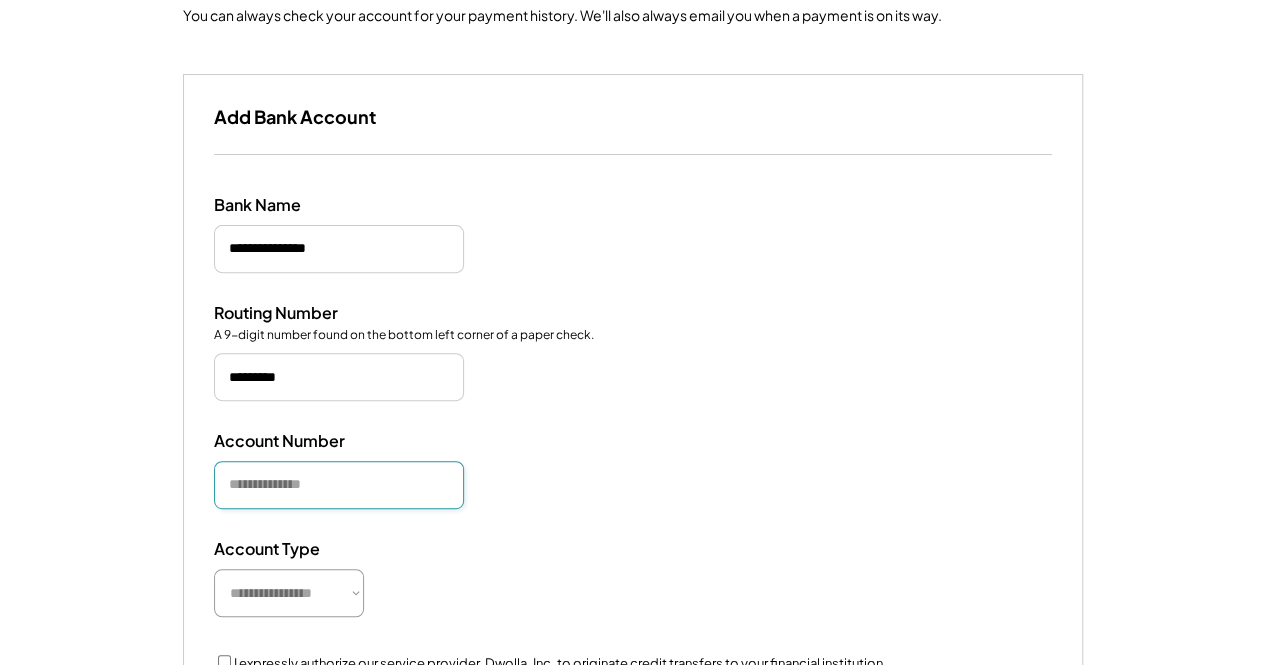 paste on "**********" 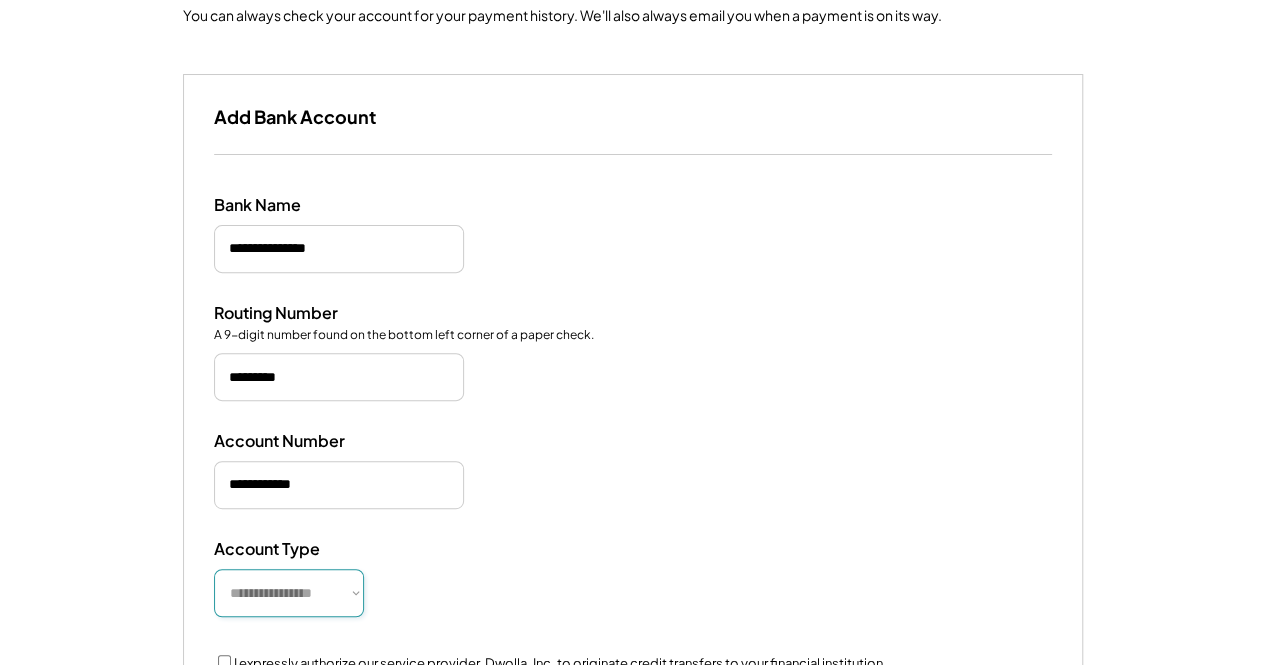 click on "**********" at bounding box center [289, 593] 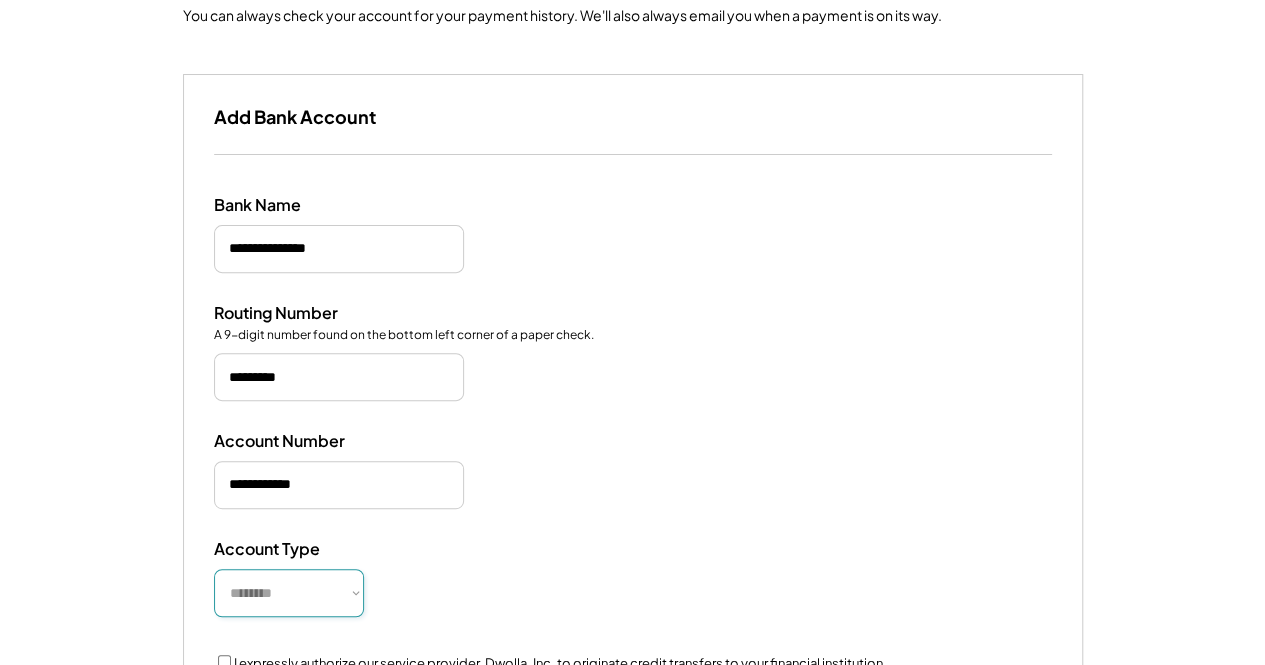 click on "**********" at bounding box center (289, 593) 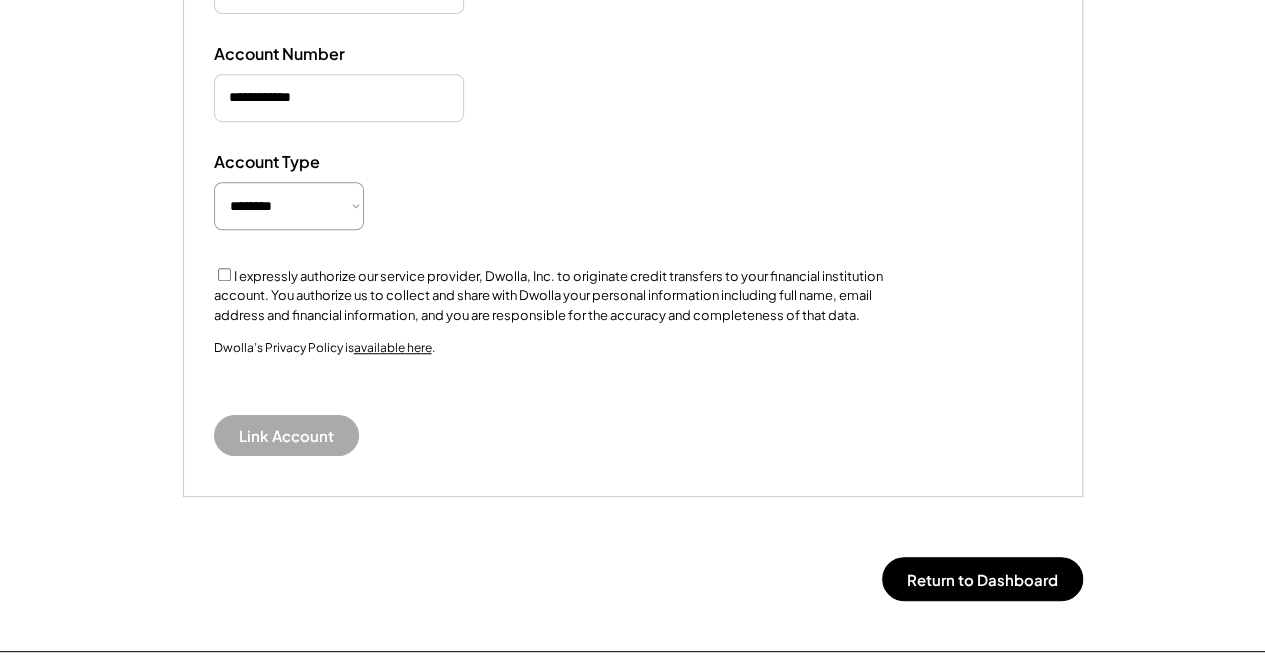 scroll, scrollTop: 612, scrollLeft: 0, axis: vertical 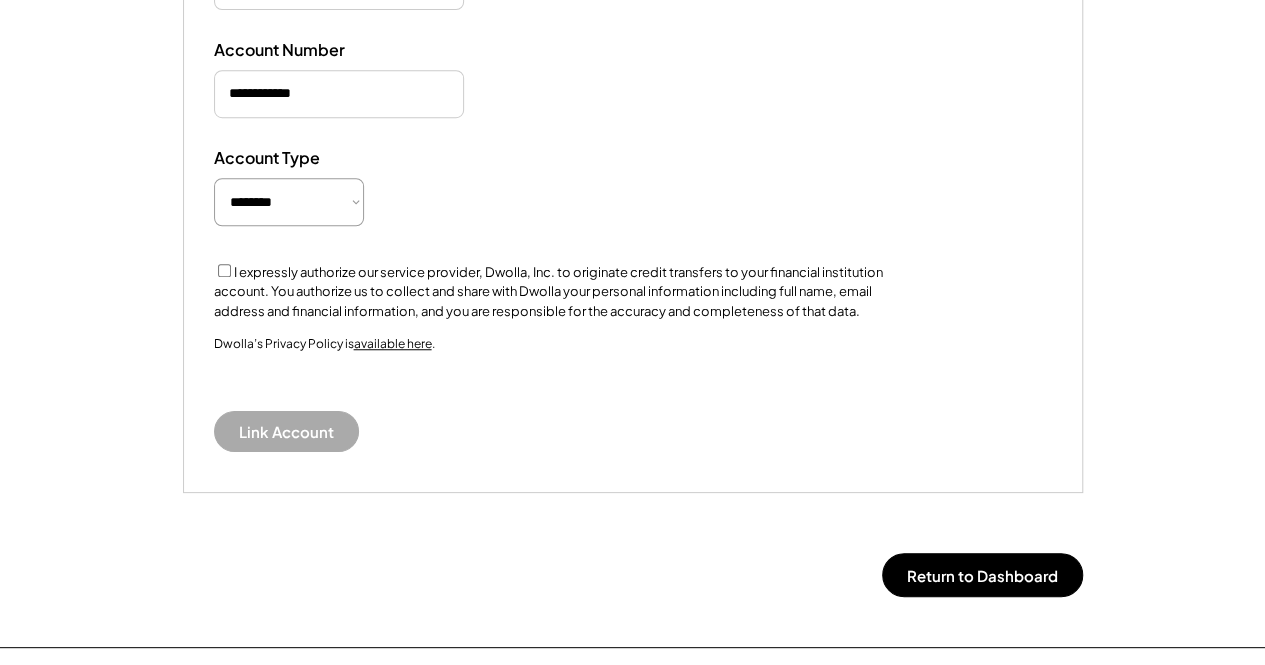 click on "I expressly authorize our service provider, Dwolla, Inc. to originate credit transfers to your financial institution account. You authorize us to collect and share with Dwolla your personal information including full name, email address and financial information, and you are responsible for the accuracy and completeness of that data." at bounding box center (548, 291) 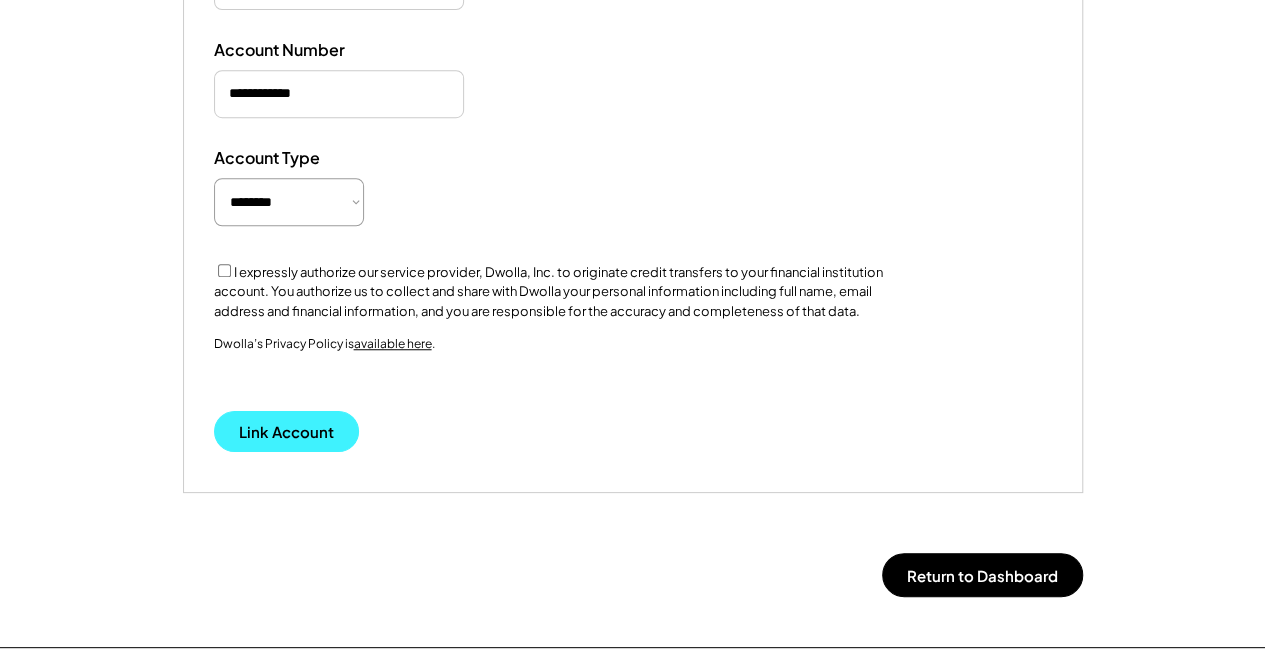 click on "Link Account" at bounding box center (286, 431) 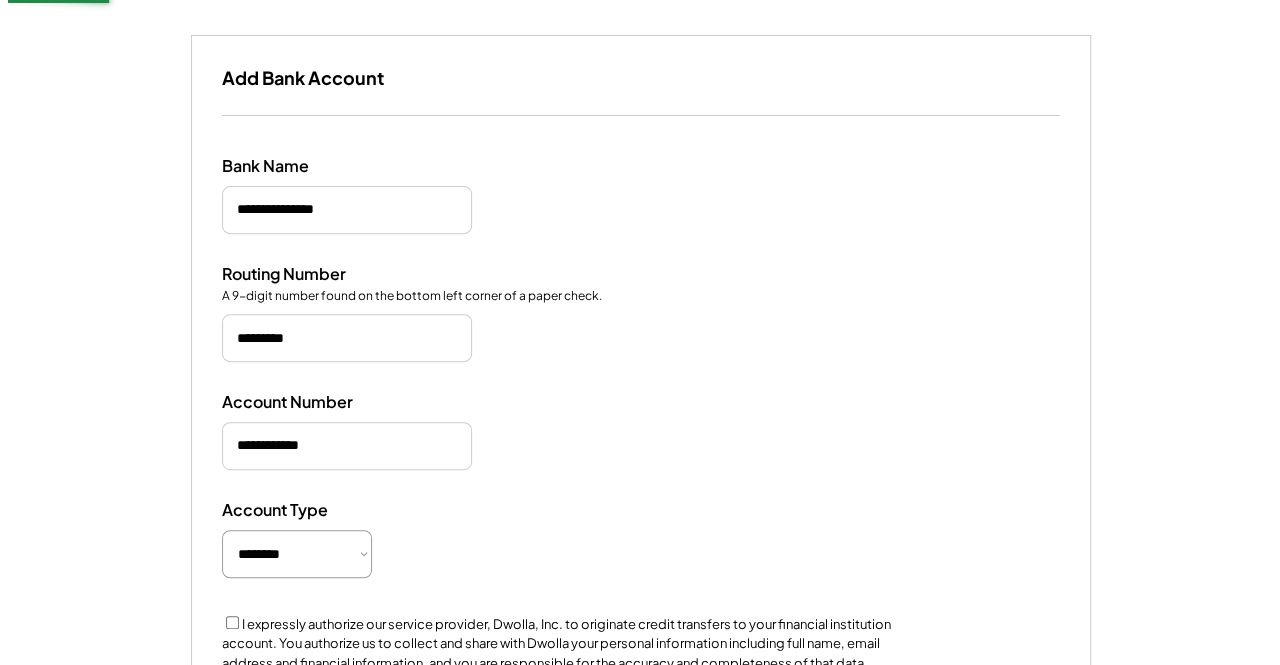 scroll, scrollTop: 141, scrollLeft: 0, axis: vertical 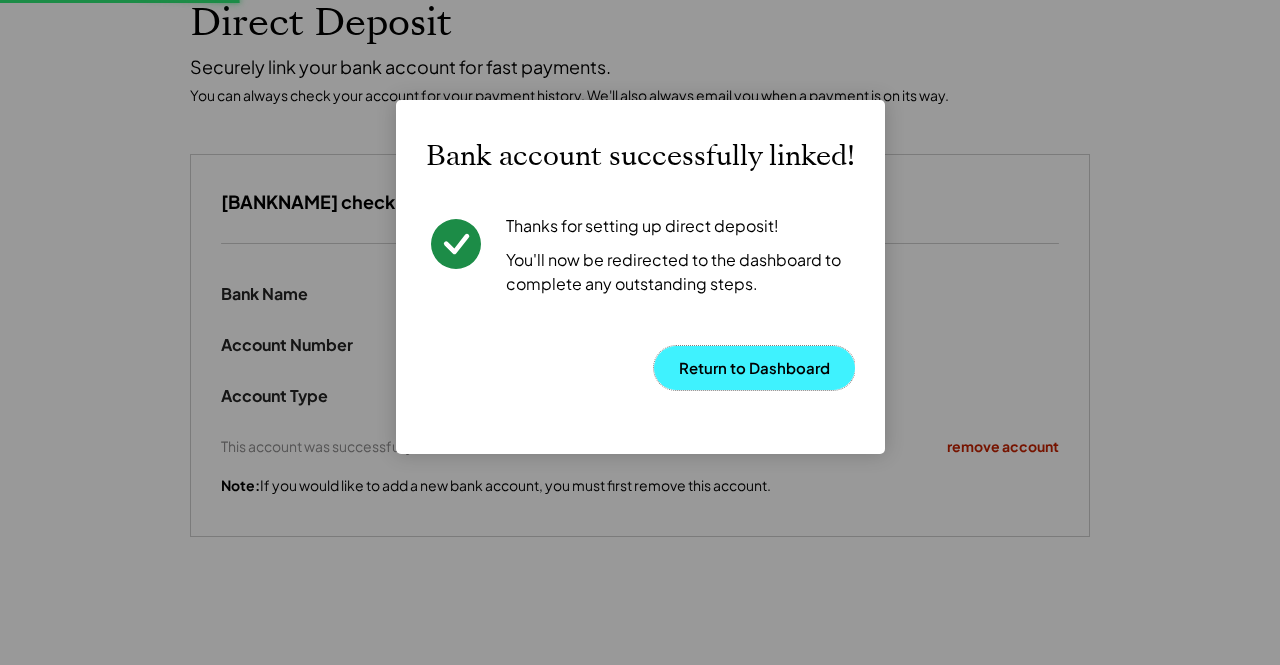 click on "Return to Dashboard" at bounding box center (754, 368) 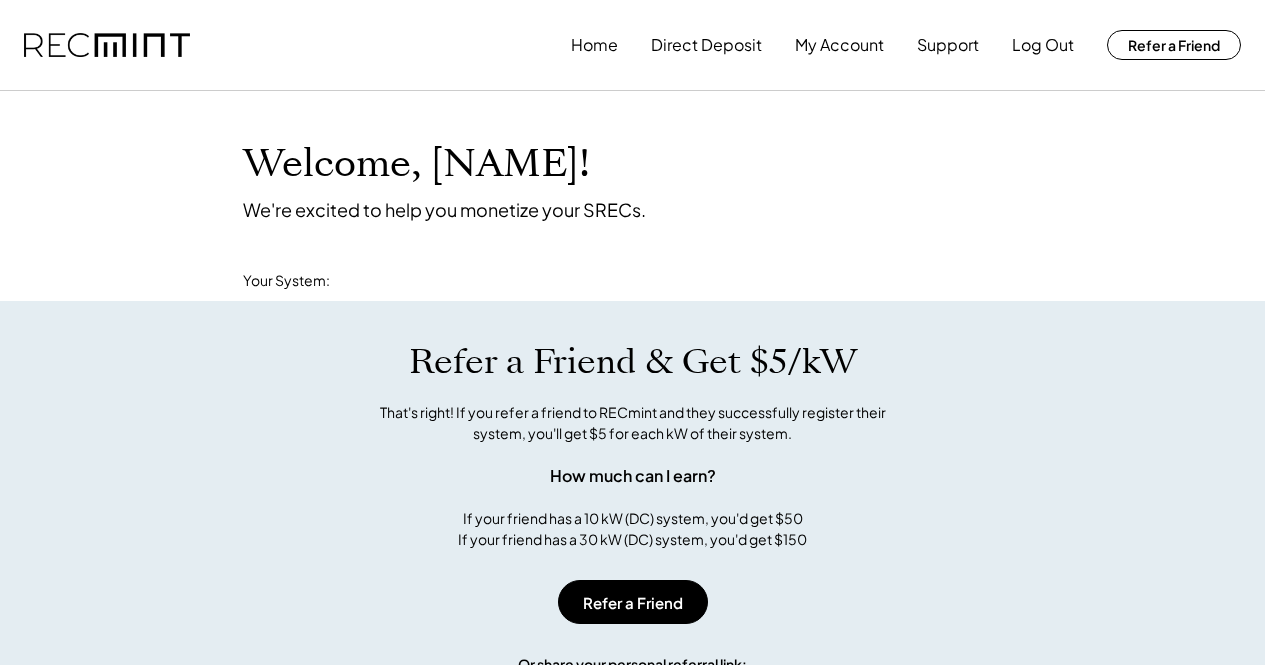 scroll, scrollTop: 0, scrollLeft: 0, axis: both 